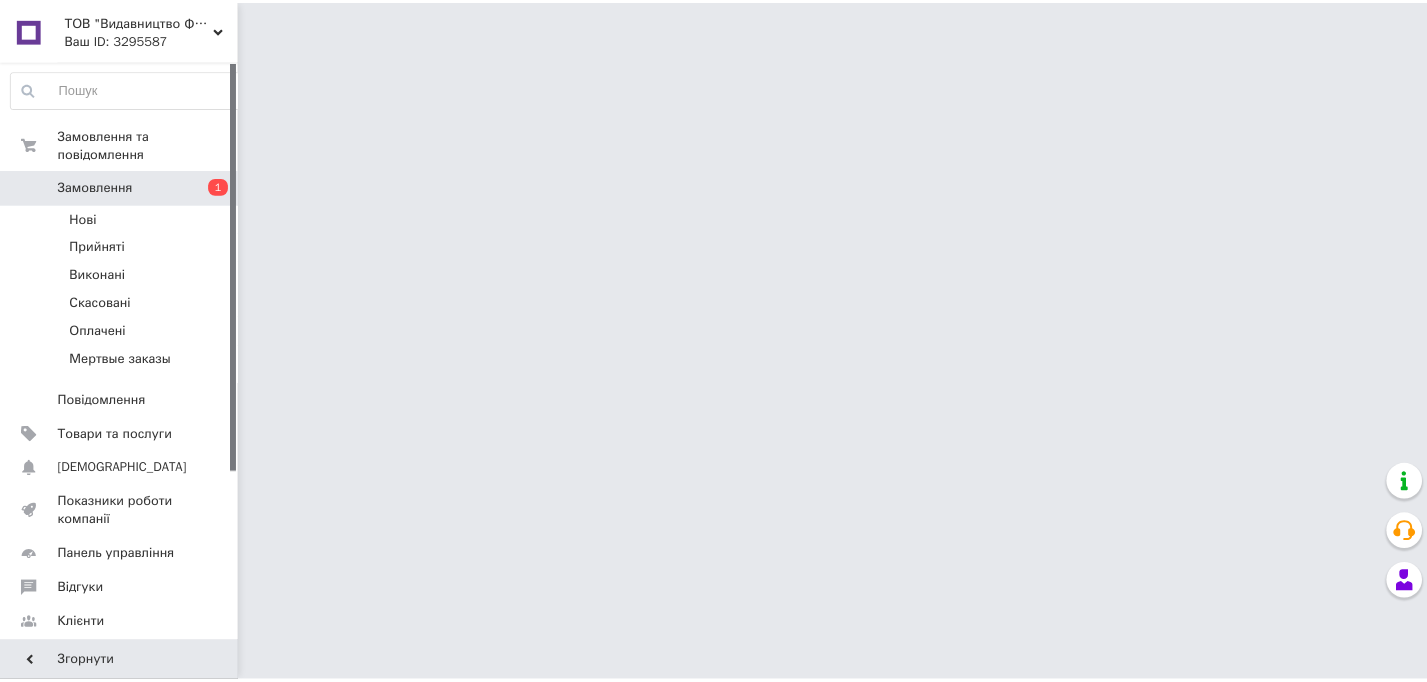 scroll, scrollTop: 0, scrollLeft: 0, axis: both 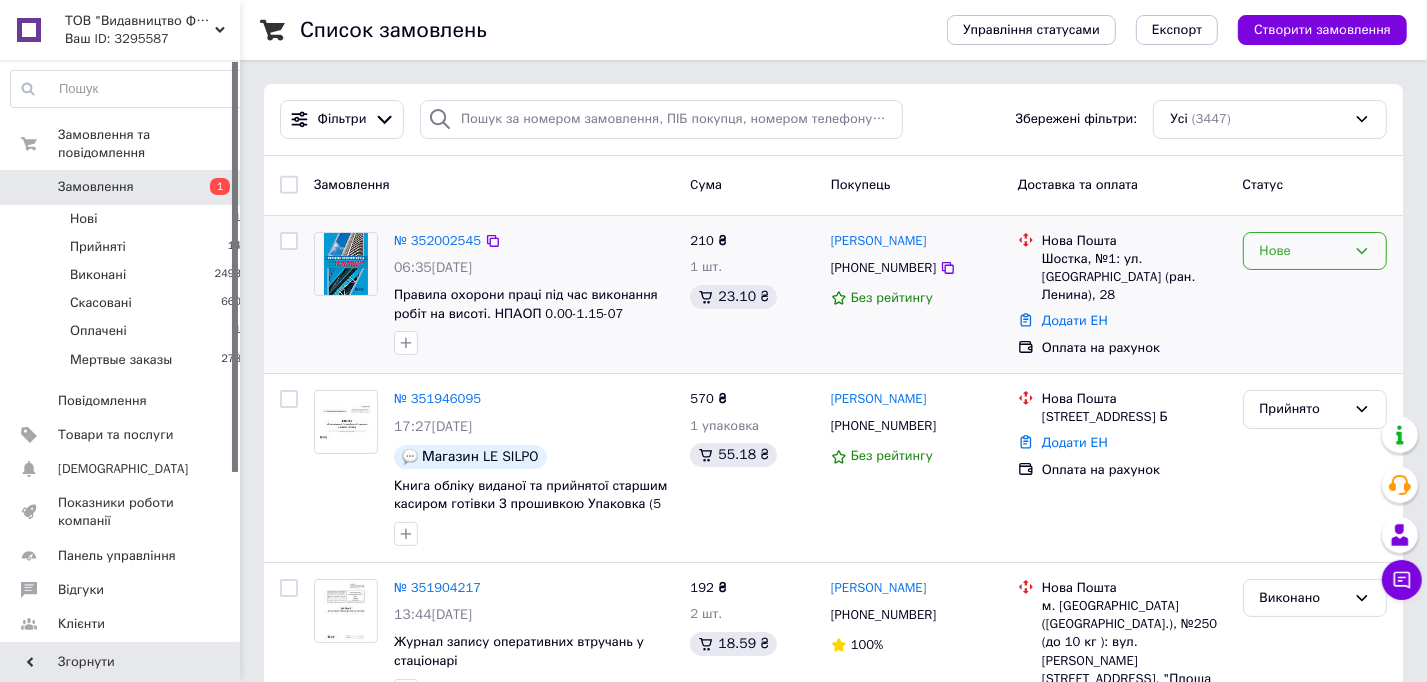 click on "Нове" at bounding box center [1315, 251] 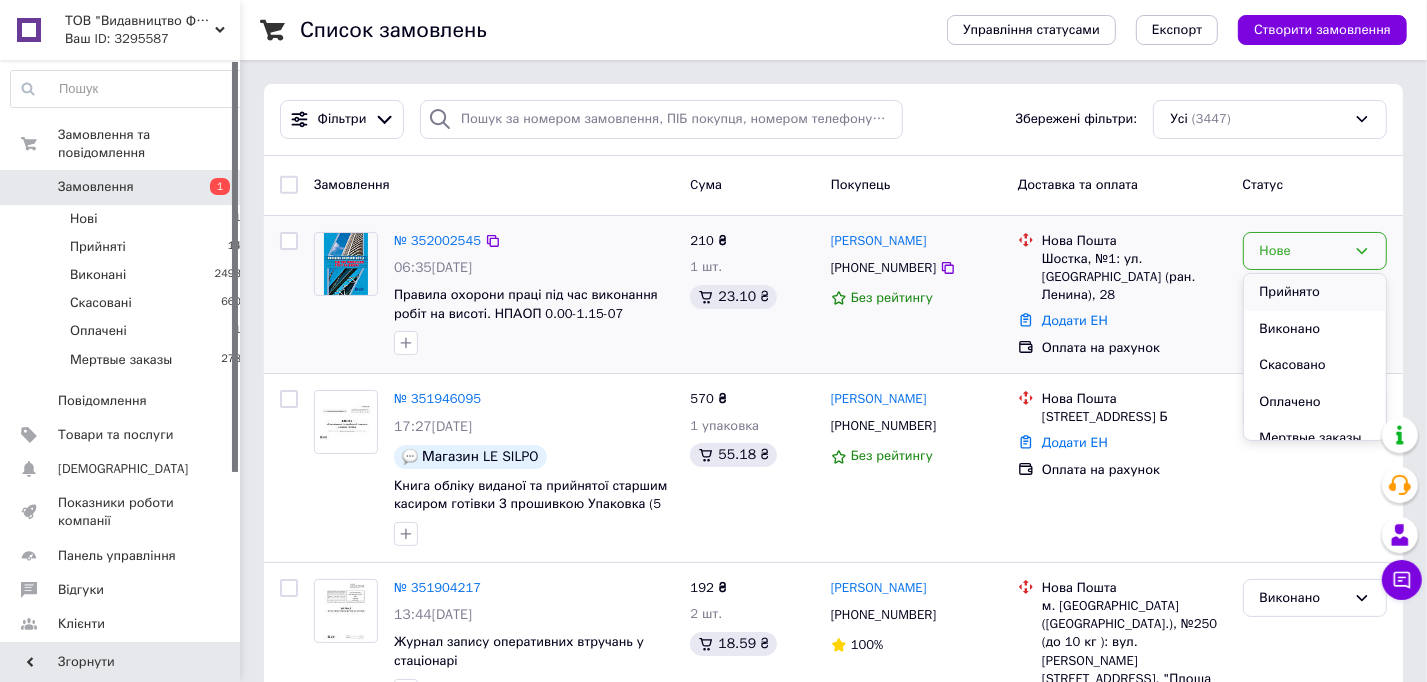 click on "Прийнято" at bounding box center [1315, 292] 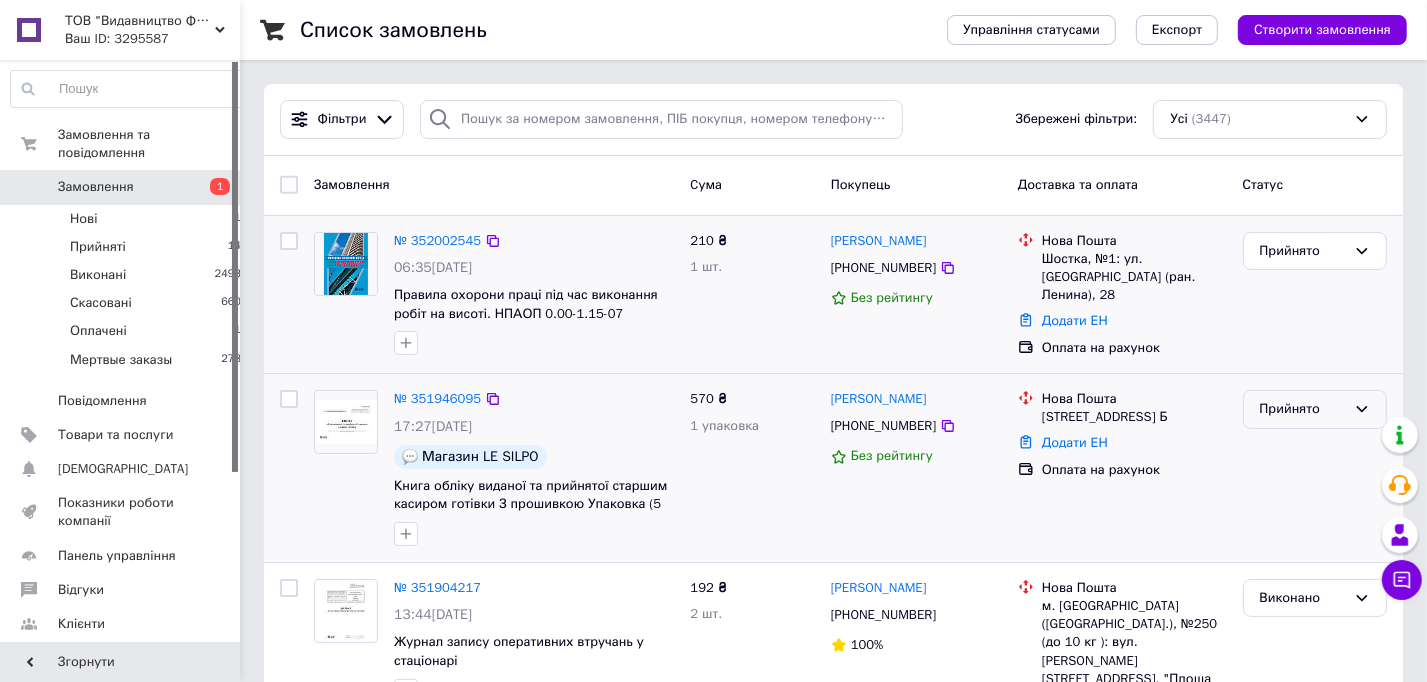 click on "Прийнято" at bounding box center (1303, 409) 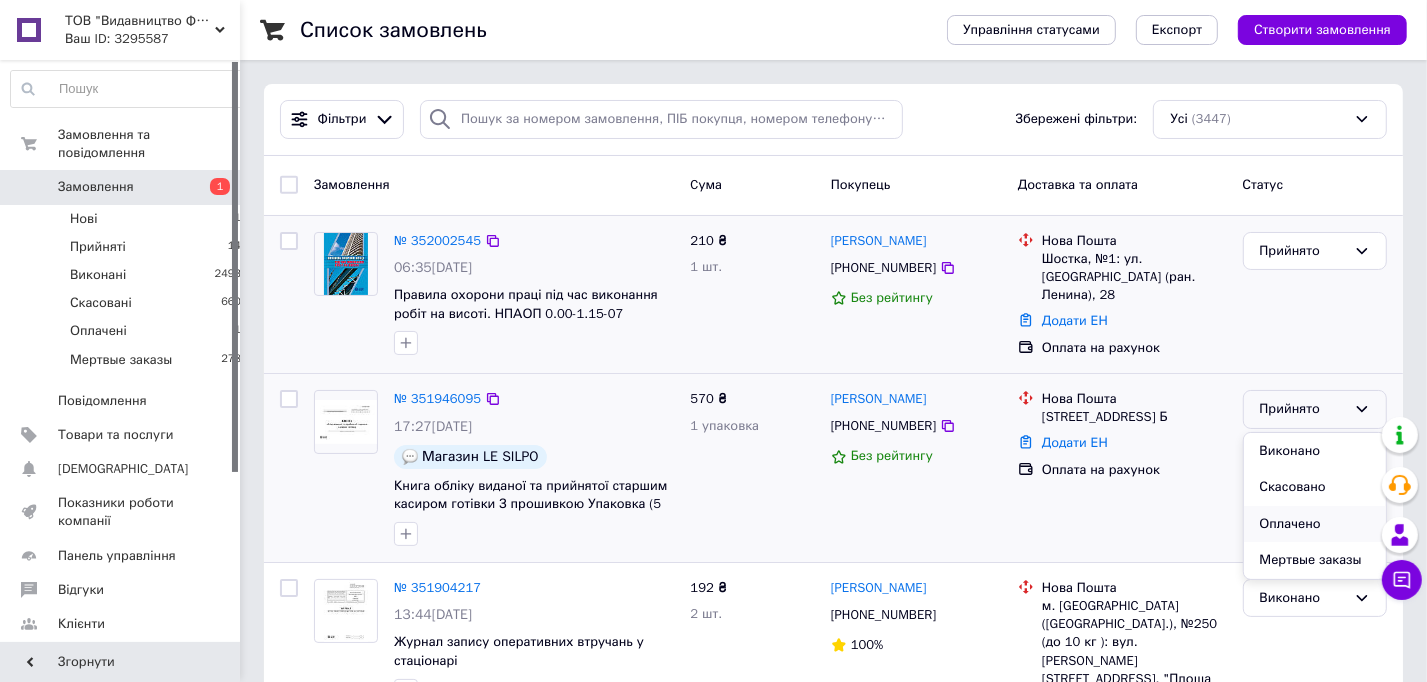 click on "Оплачено" at bounding box center [1315, 524] 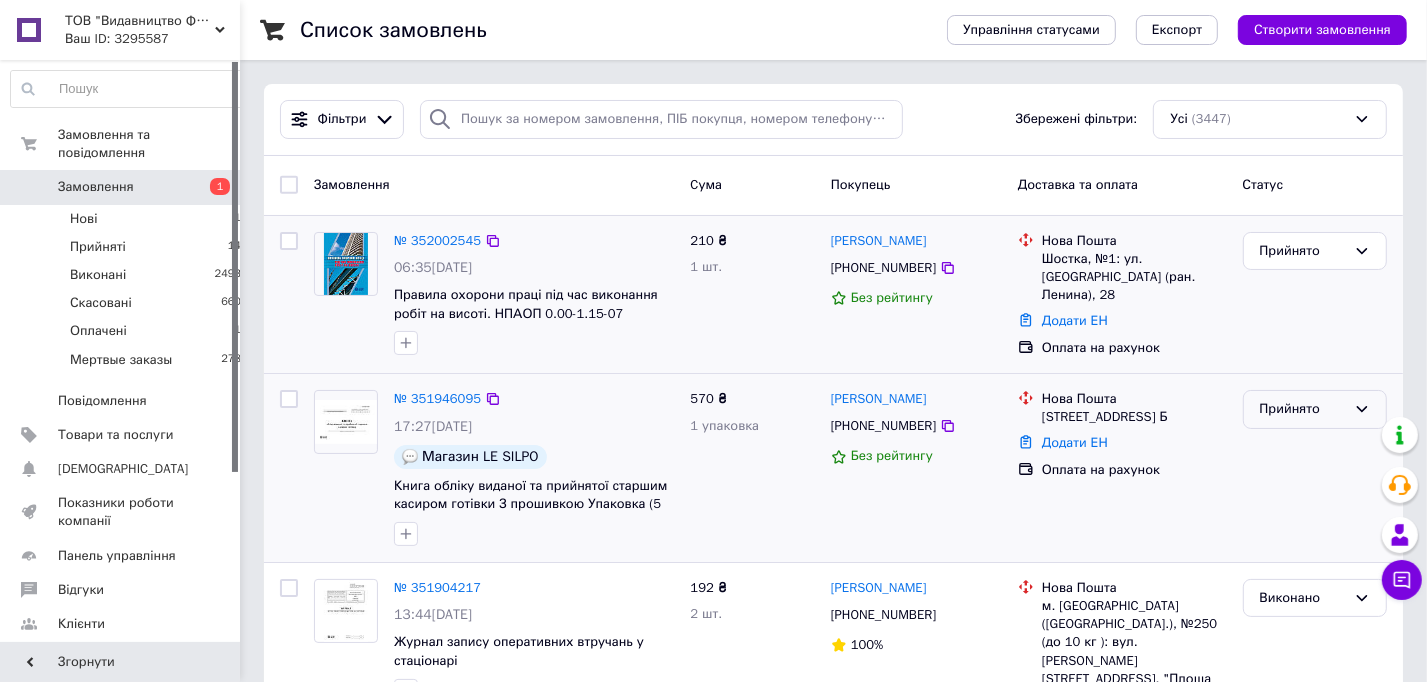 click on "Прийнято" at bounding box center [1315, 409] 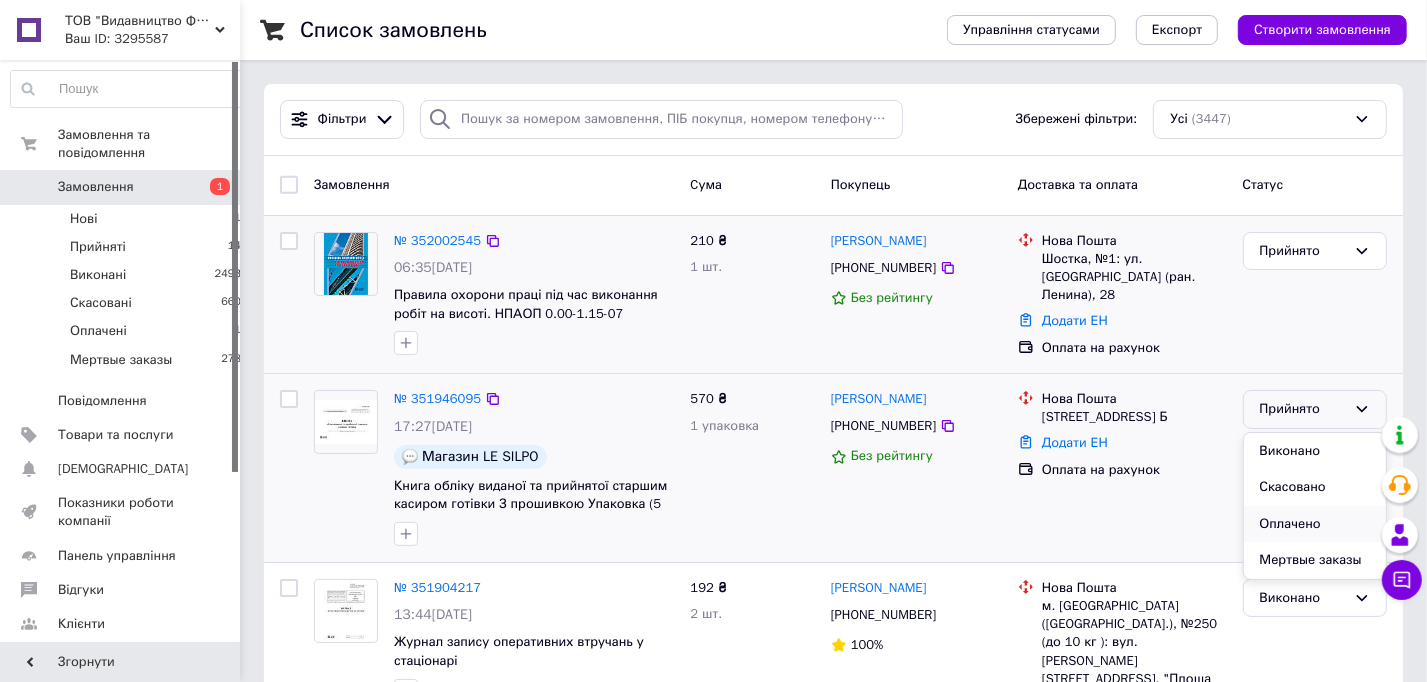 click on "Оплачено" at bounding box center [1315, 524] 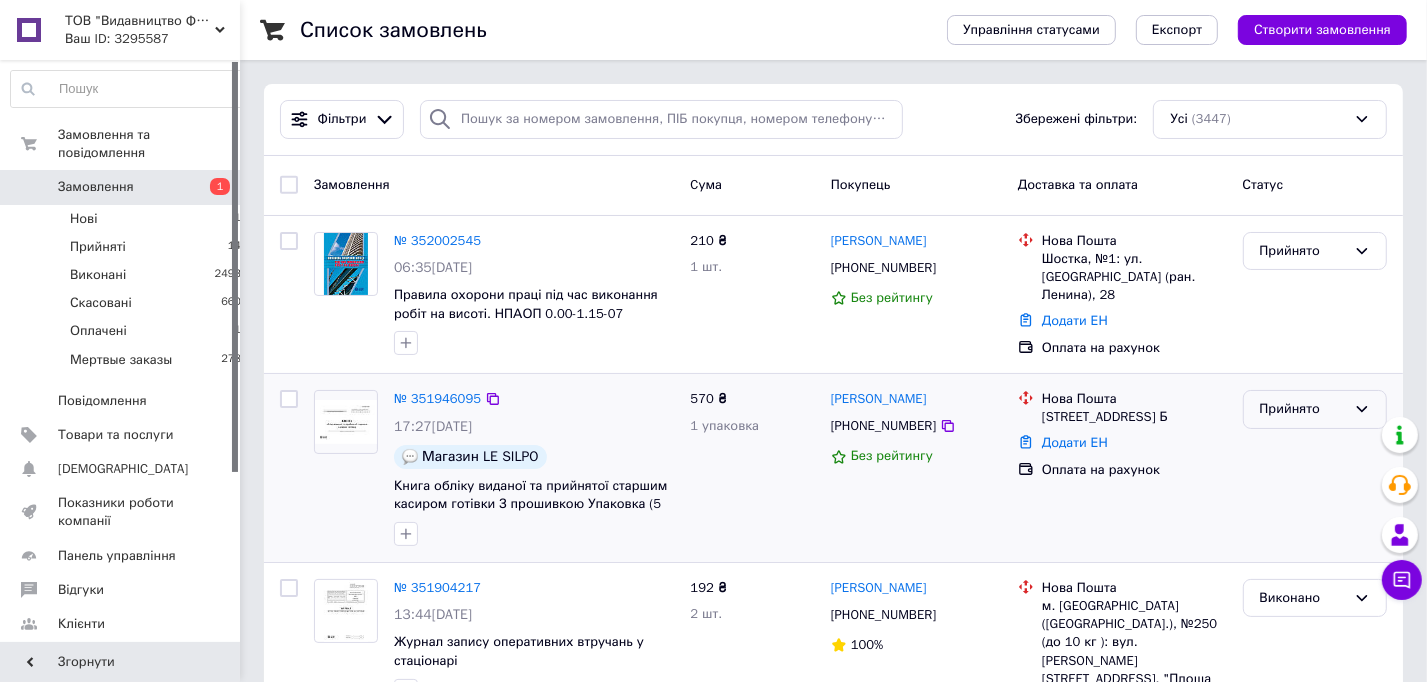 drag, startPoint x: 1012, startPoint y: 351, endPoint x: 1363, endPoint y: 398, distance: 354.13275 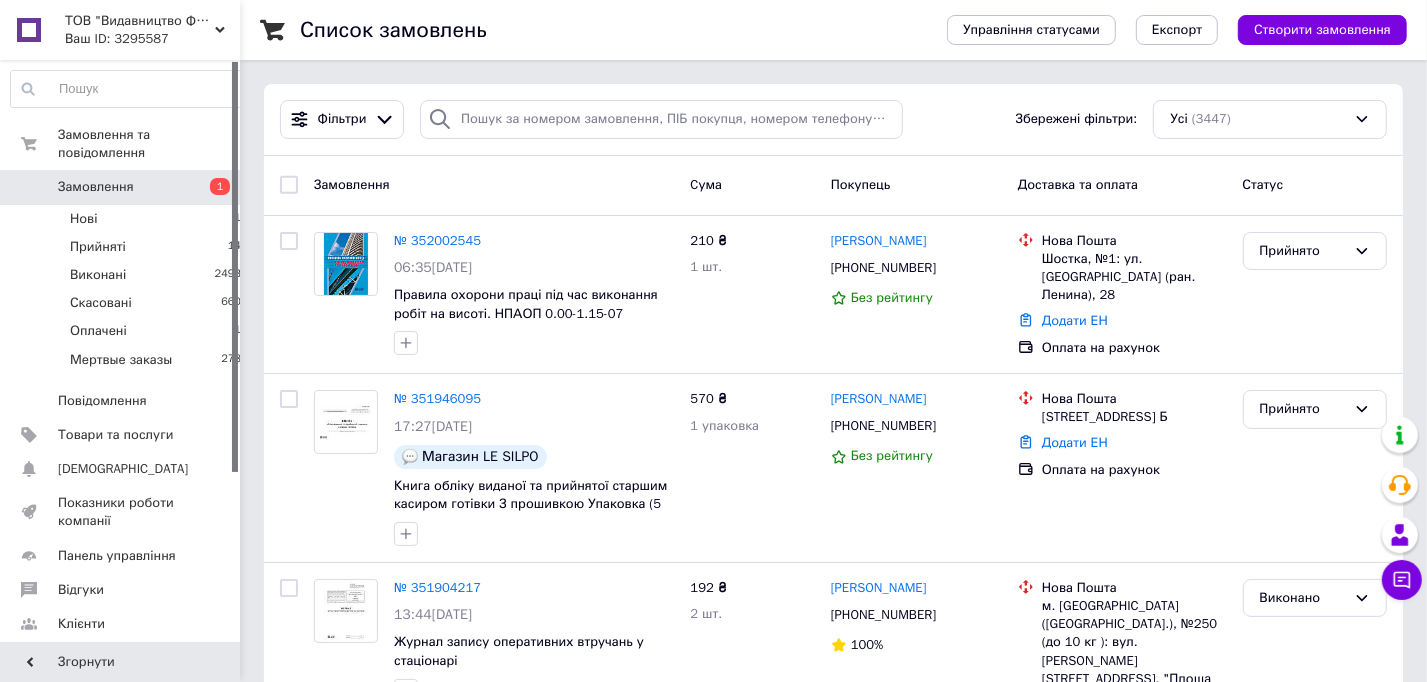 click on "Список замовлень Управління статусами Експорт Створити замовлення Фільтри Збережені фільтри: Усі (3447) Замовлення Cума Покупець Доставка та оплата Статус № 352002545 06:35, 10.07.2025 Правила охорони праці під час виконання робіт на висоті. НПАОП 0.00-1.15-07 210 ₴ 1 шт. Сергей Сугоняко +380662959180 Без рейтингу Нова Пошта Шостка, №1: ул. Садовый бульвар (ран. Ленина), 28 Додати ЕН Оплата на рахунок Прийнято № 351946095 17:27, 09.07.2025 Магазин LE SILPO Книга обліку виданої та прийнятої старшим касиром готівки З прошивкою Упаковка (5 шт) 570 ₴ 1 упаковка Карина Терёхина +380933905356 Без рейтингу Нова Пошта" at bounding box center [833, 9855] 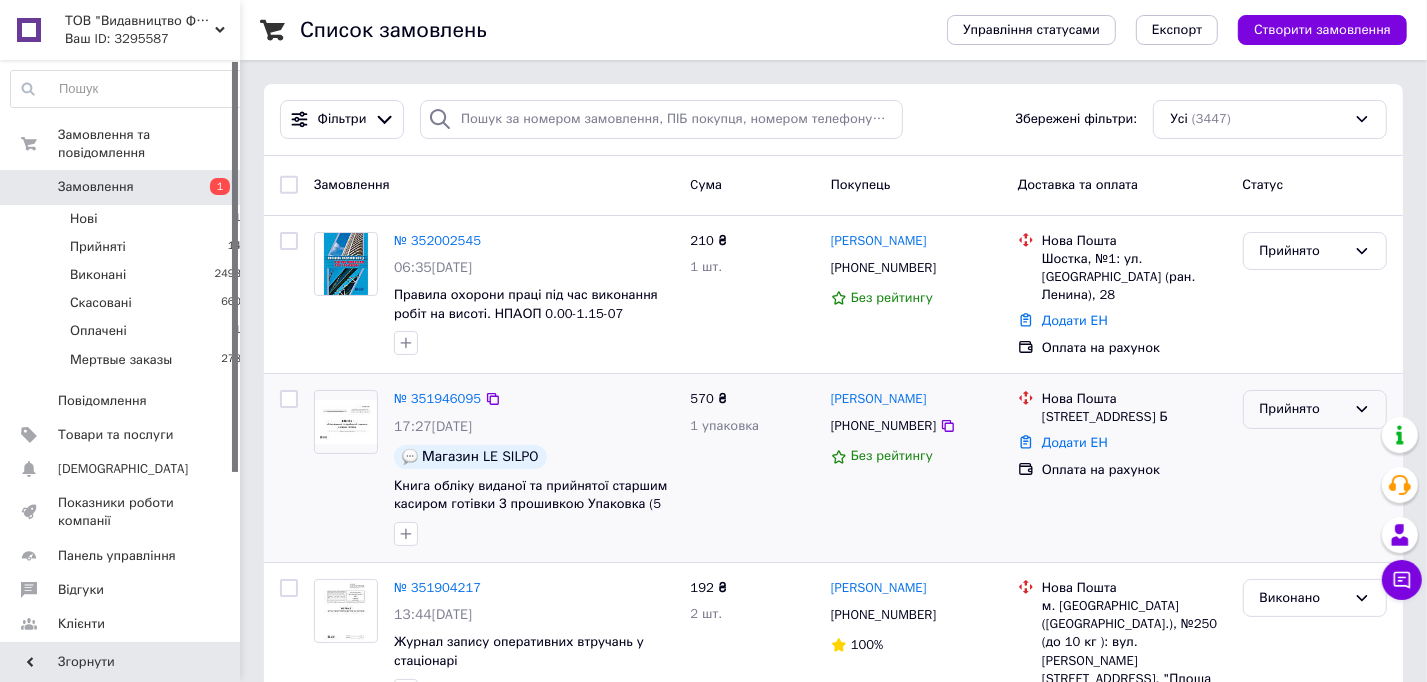 click on "Прийнято" at bounding box center [1303, 409] 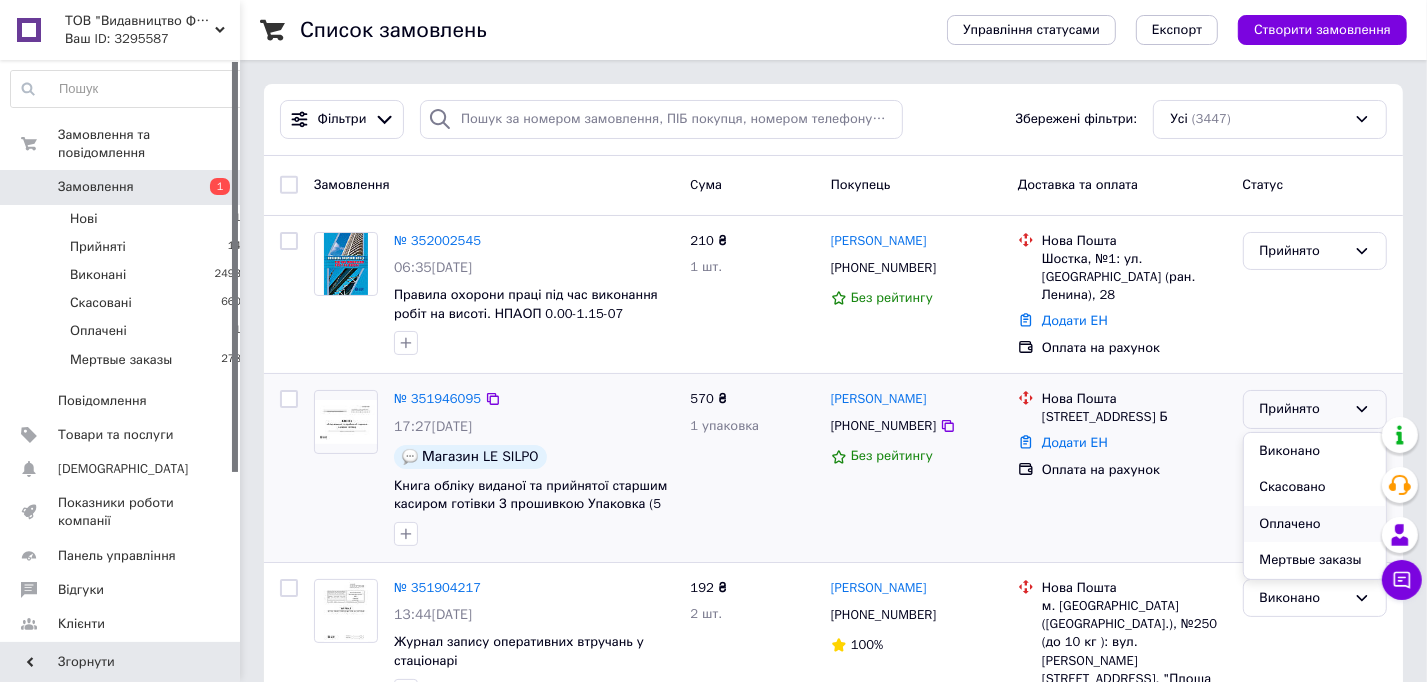 click on "Оплачено" at bounding box center [1315, 524] 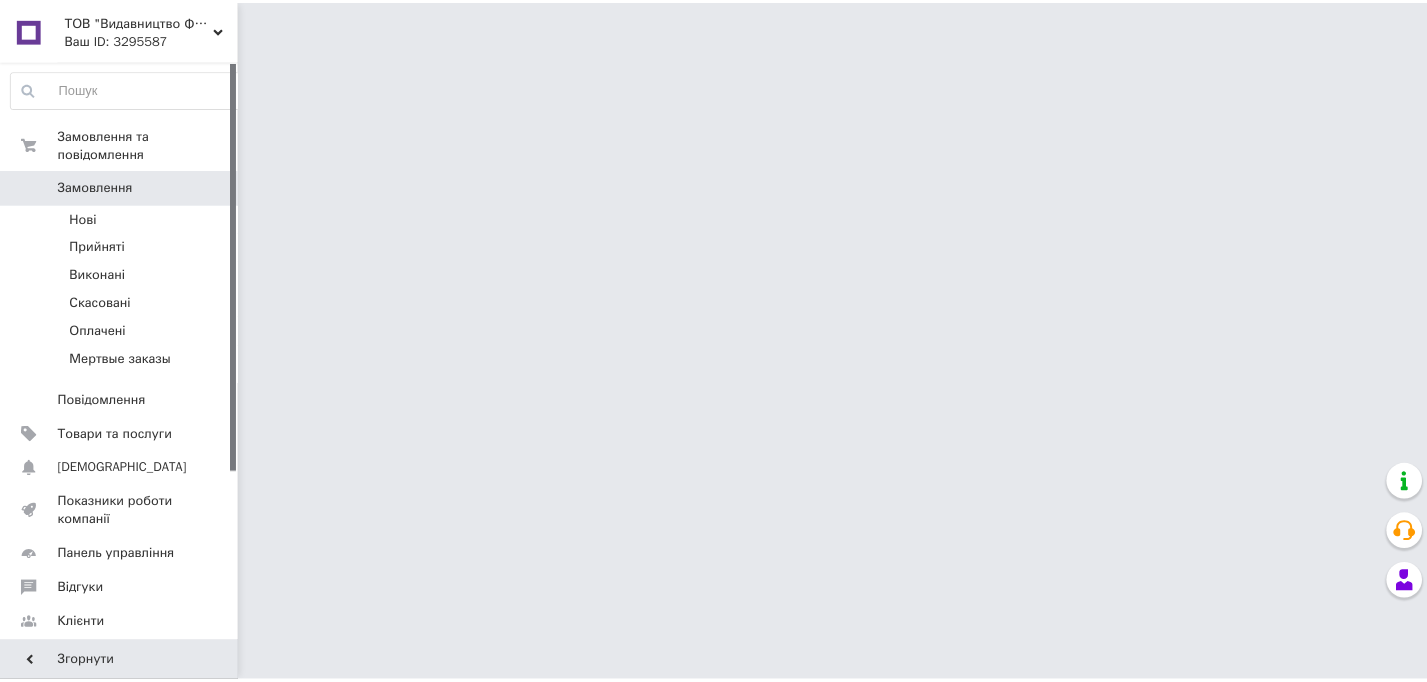 scroll, scrollTop: 0, scrollLeft: 0, axis: both 